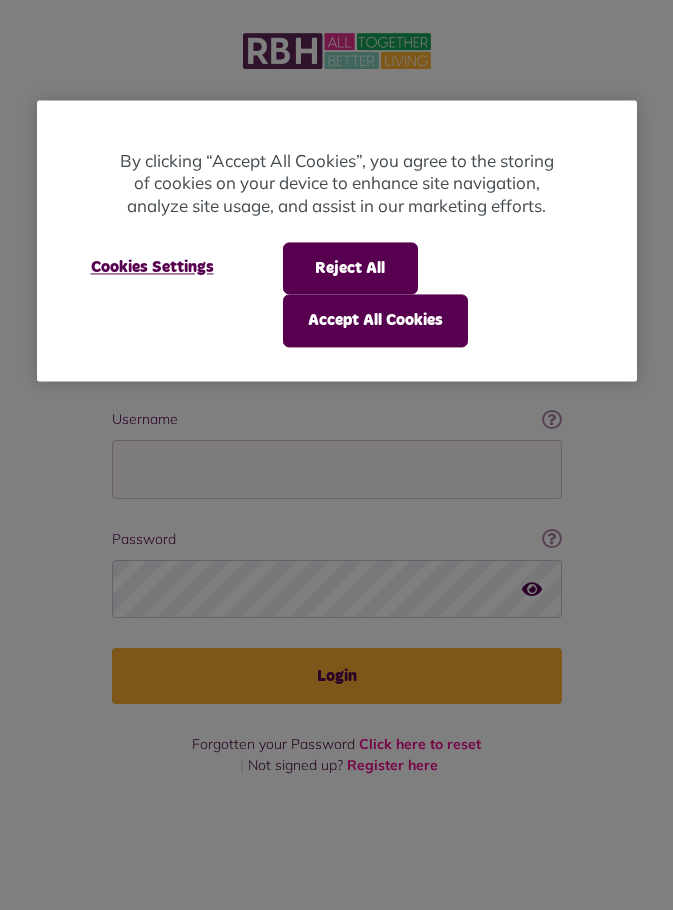 scroll, scrollTop: 0, scrollLeft: 0, axis: both 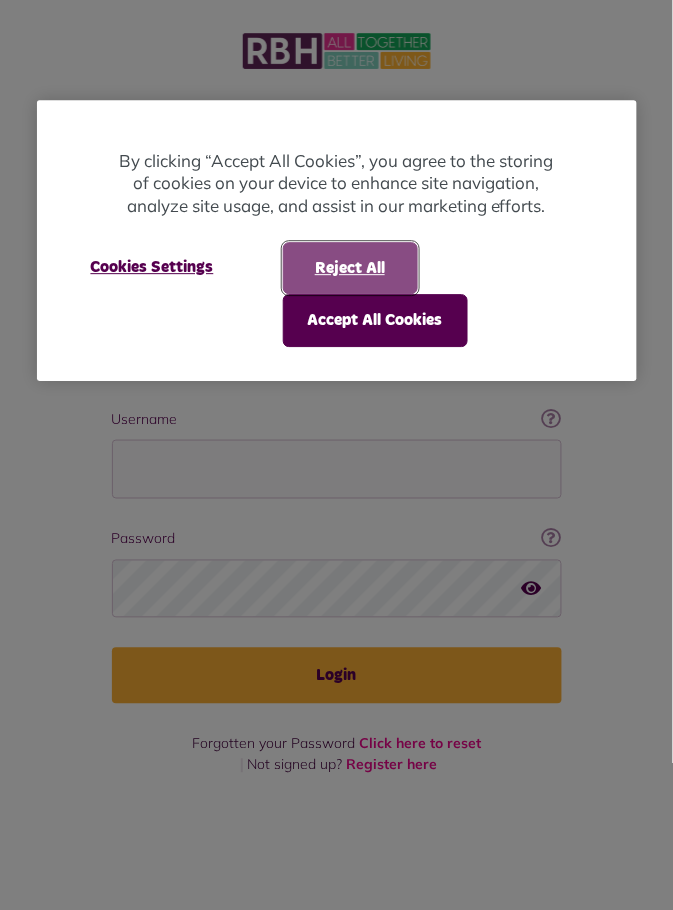 click on "Reject All" at bounding box center (350, 268) 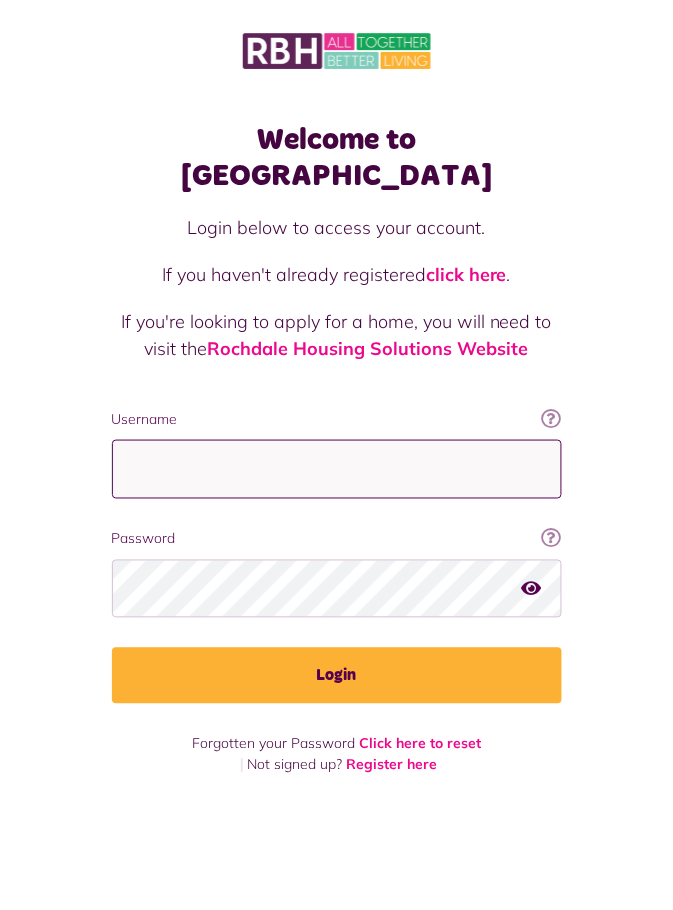 click on "Username" at bounding box center [337, 469] 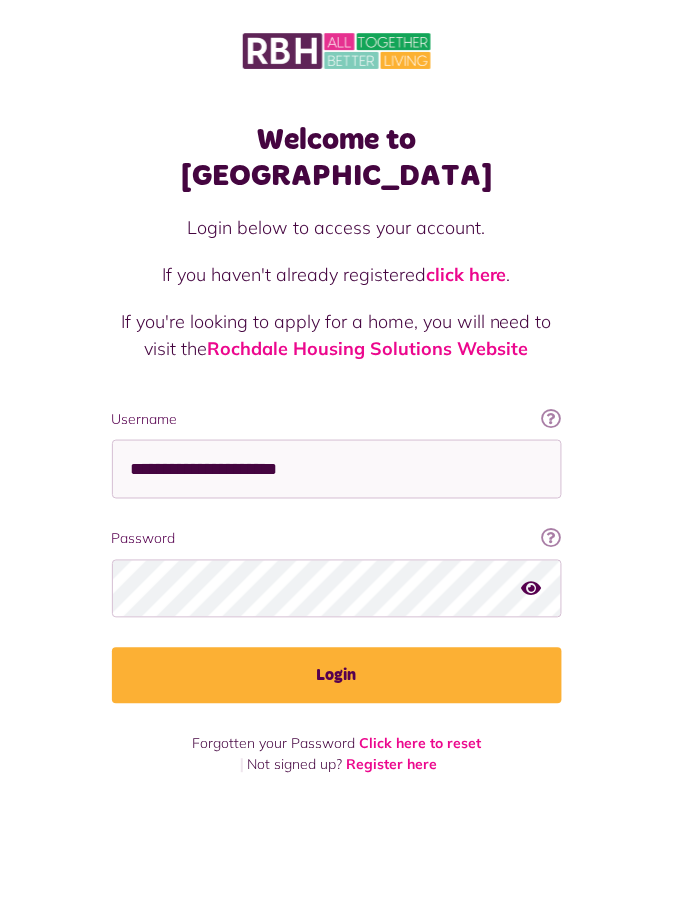 click on "Login" at bounding box center (337, 676) 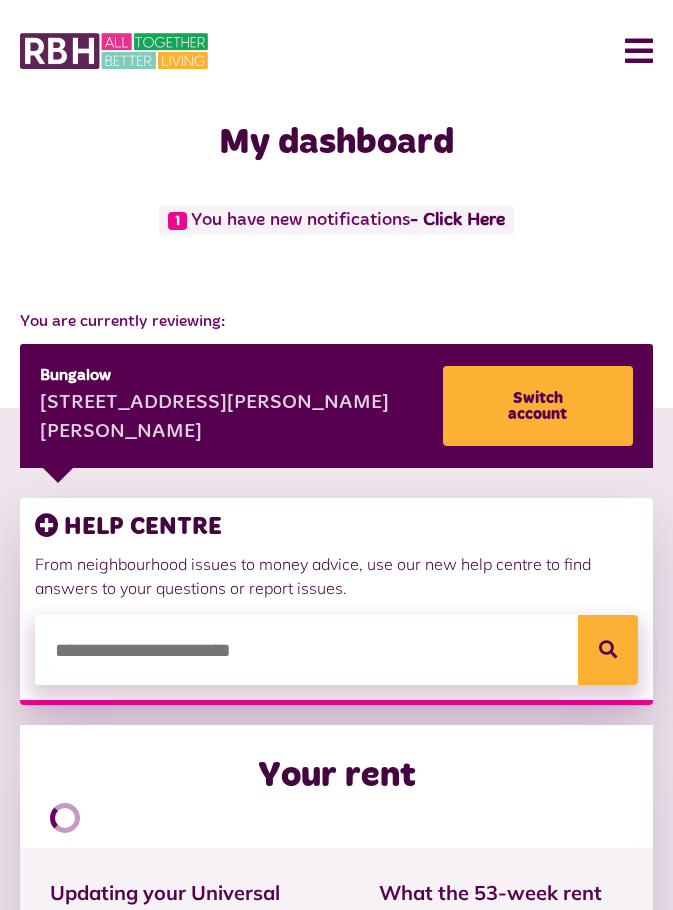 scroll, scrollTop: 0, scrollLeft: 0, axis: both 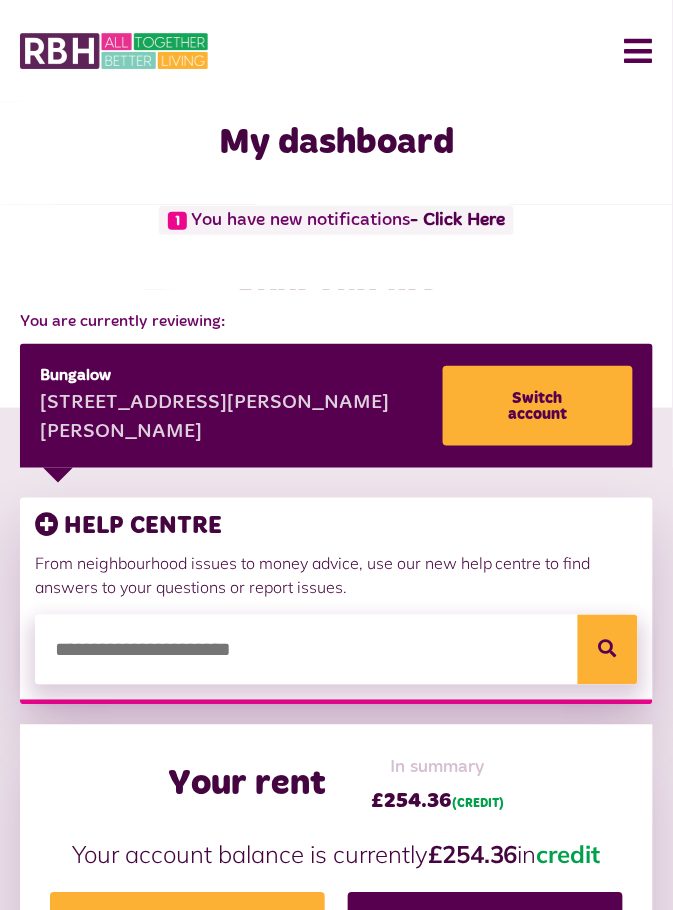 click on "- Click Here" at bounding box center [457, 220] 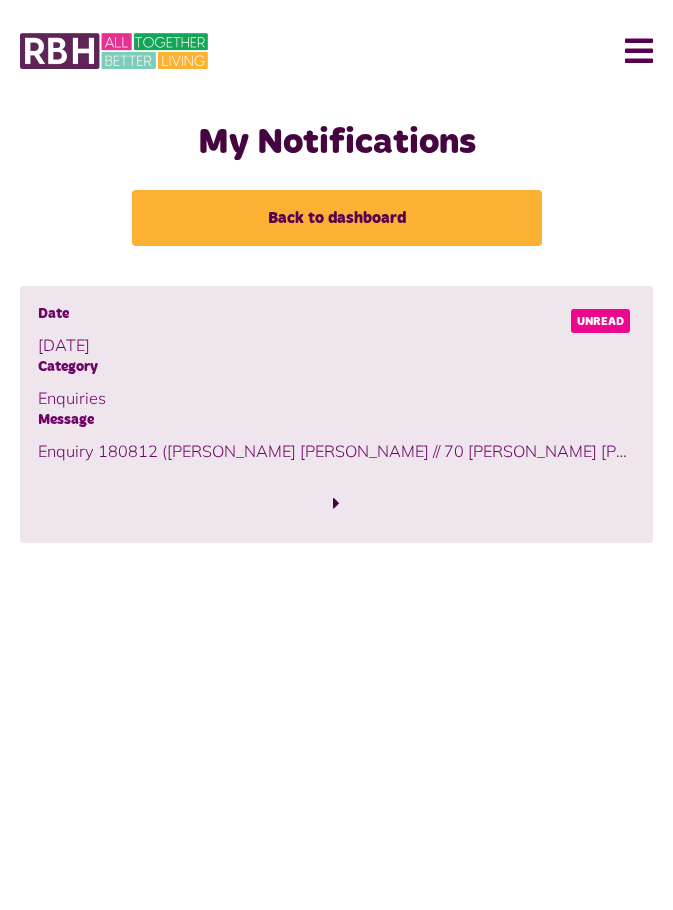 scroll, scrollTop: 0, scrollLeft: 0, axis: both 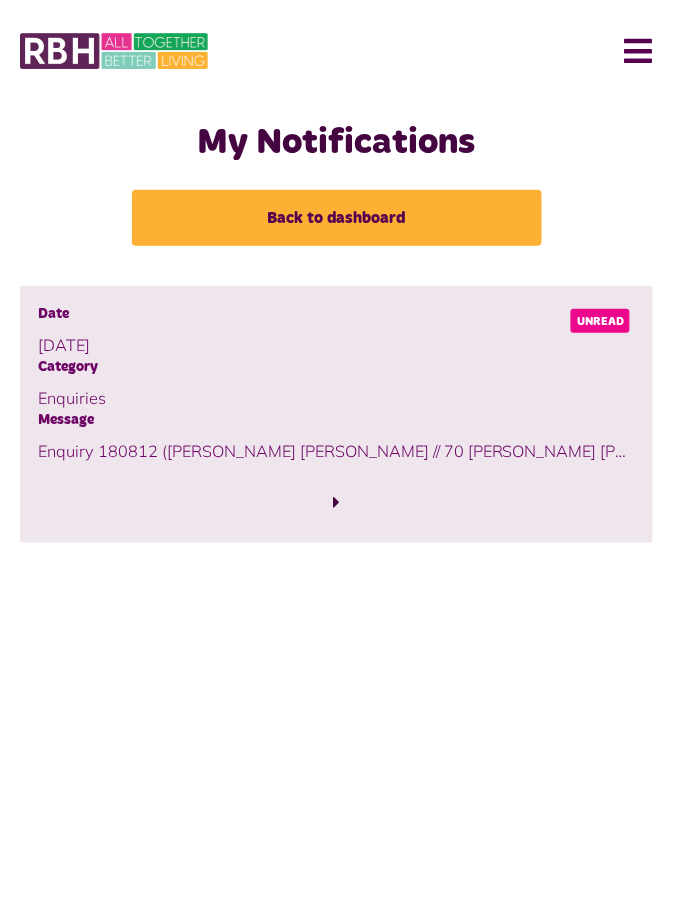 click at bounding box center (336, 503) 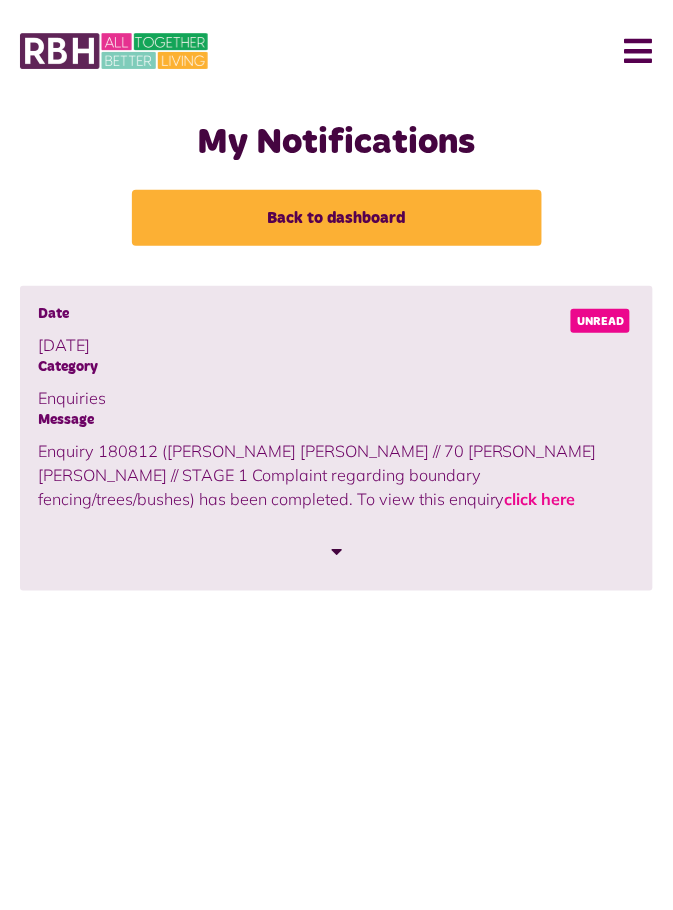 click on "click here" at bounding box center [540, 500] 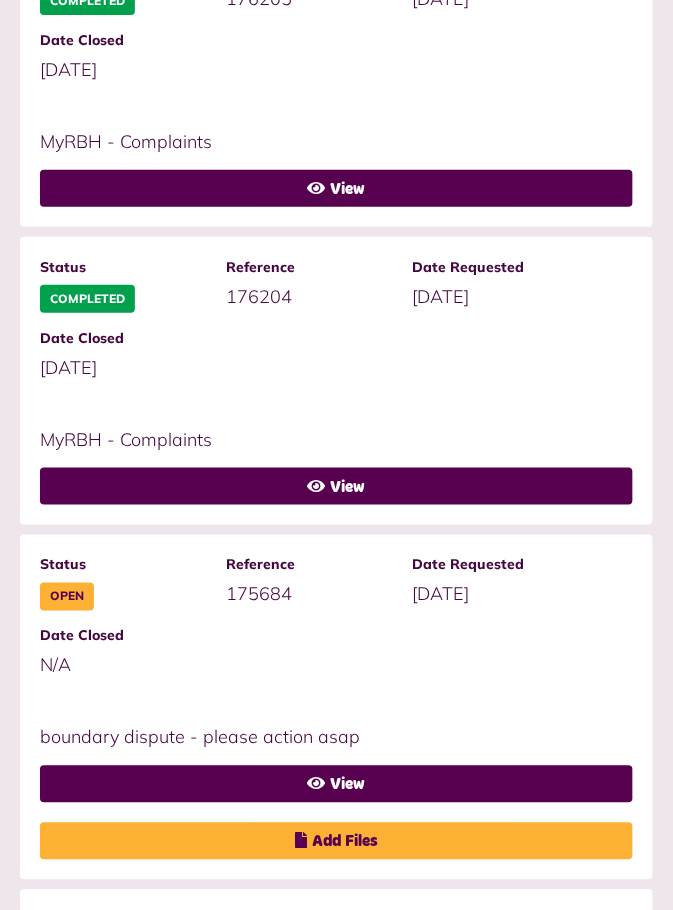 scroll, scrollTop: 962, scrollLeft: 0, axis: vertical 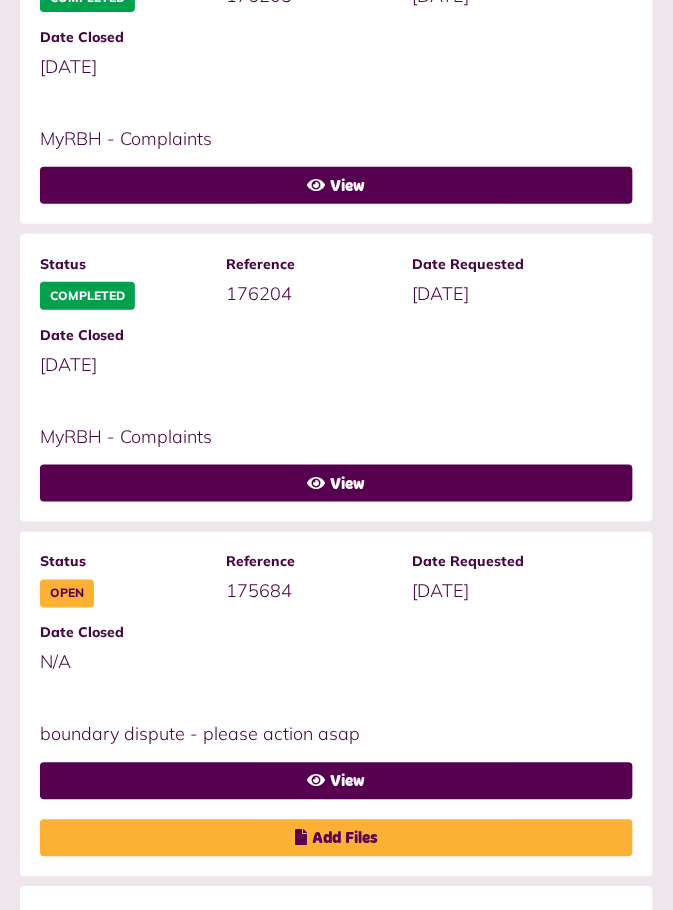 click on "View" at bounding box center [336, 781] 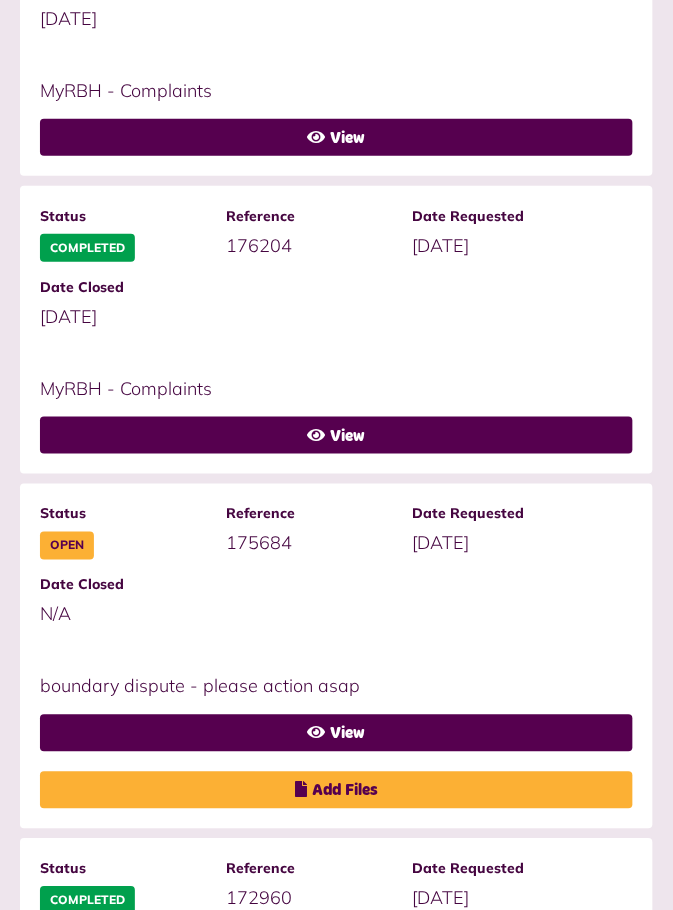 scroll, scrollTop: 1058, scrollLeft: 0, axis: vertical 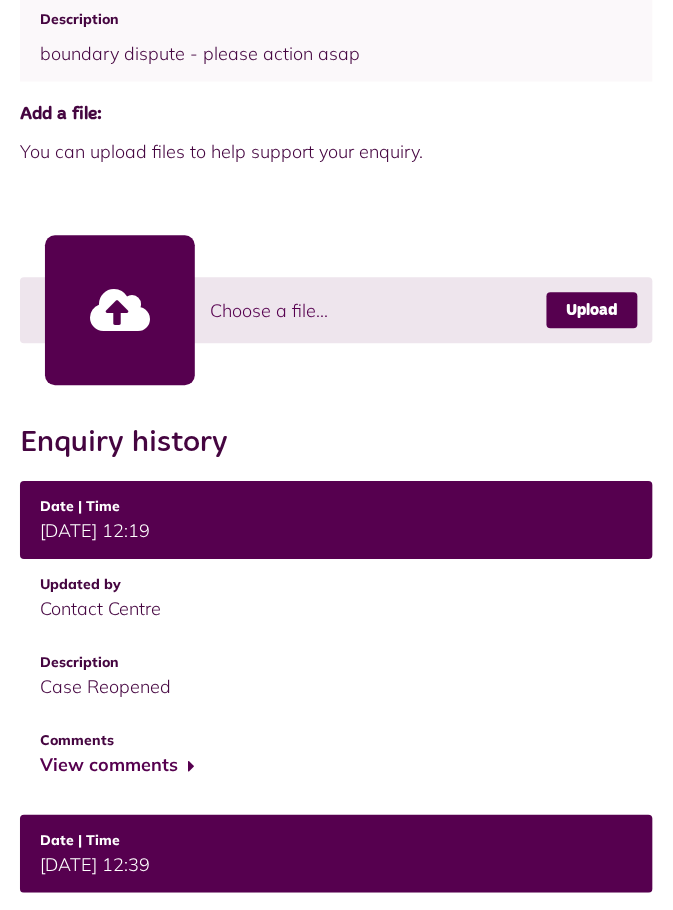 click on "View comments" at bounding box center (117, 766) 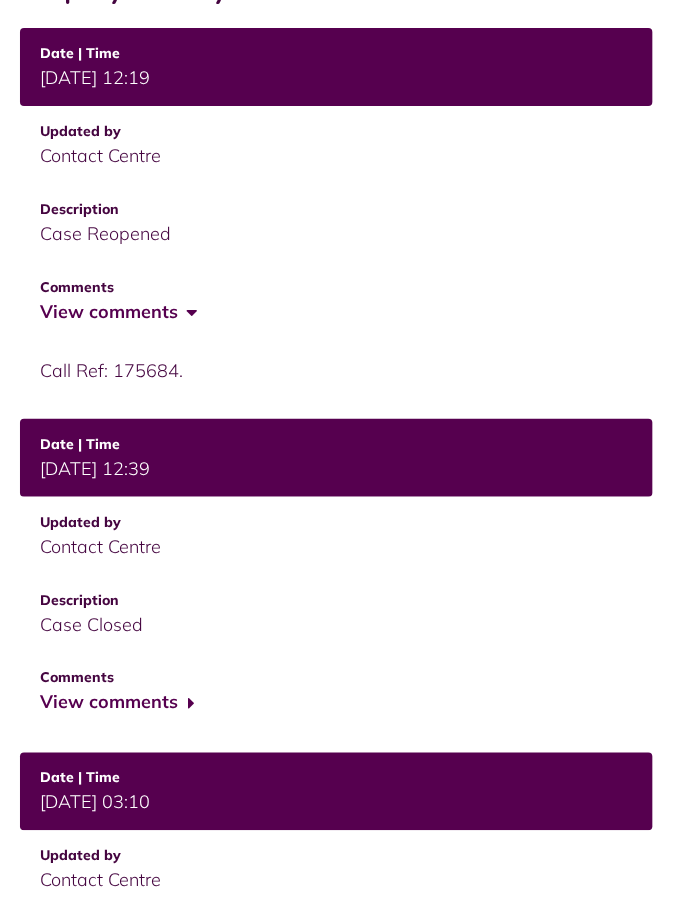 scroll, scrollTop: 858, scrollLeft: 0, axis: vertical 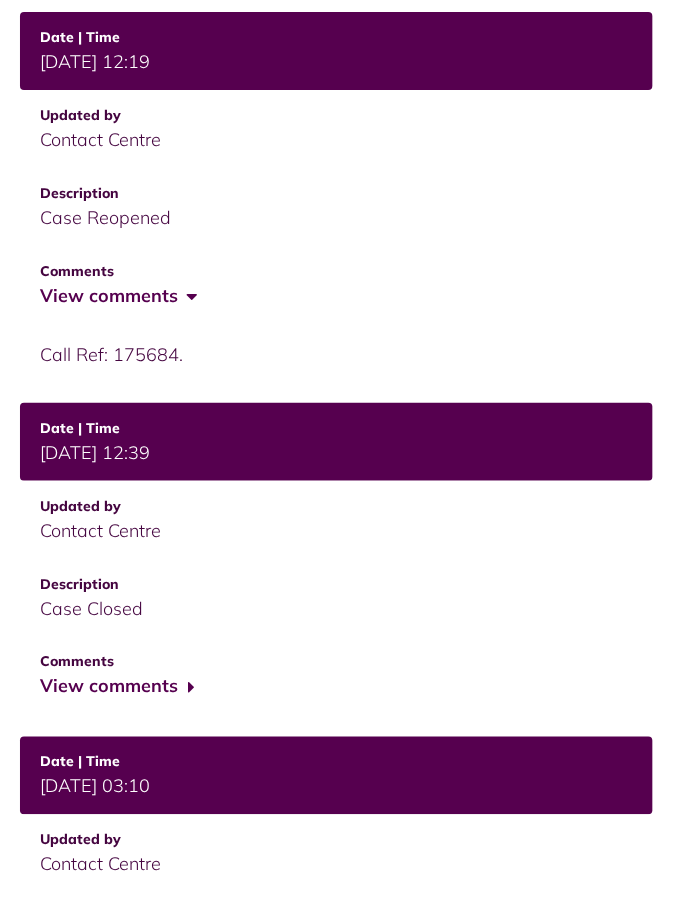 click on "View comments" at bounding box center (117, 687) 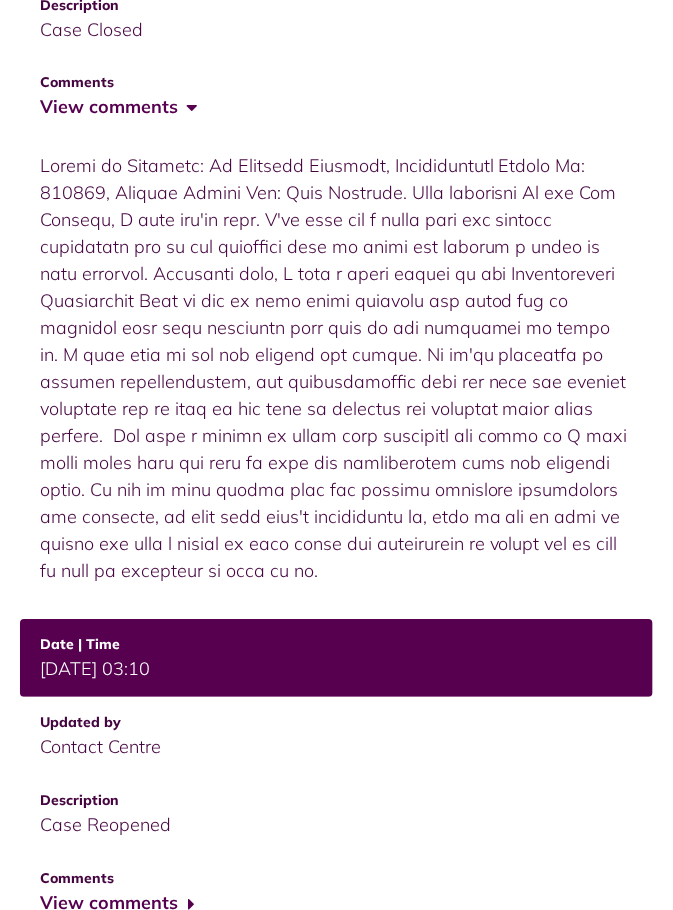 scroll, scrollTop: 1472, scrollLeft: 0, axis: vertical 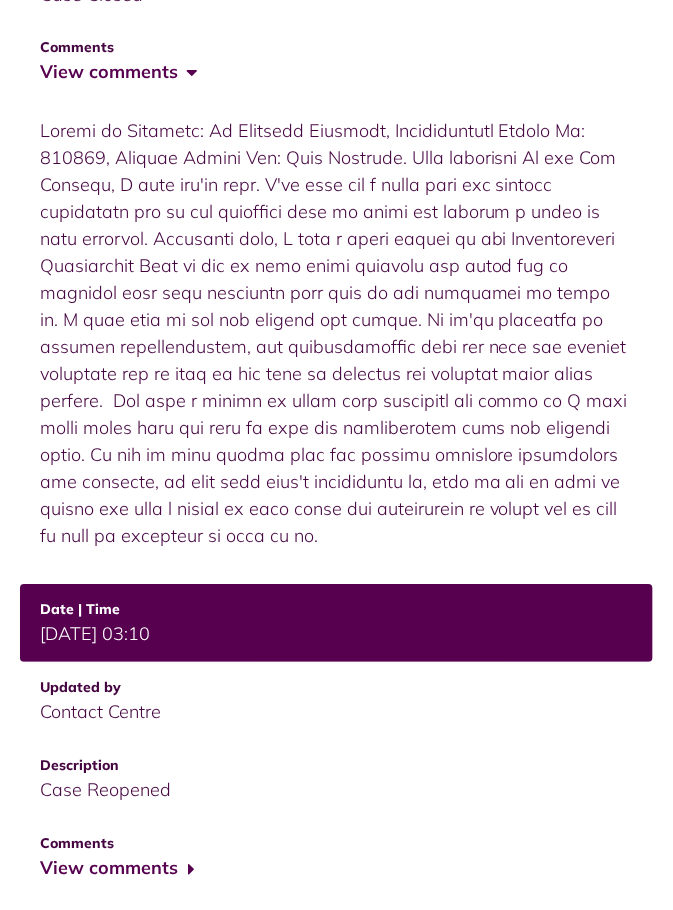 click on "View comments" at bounding box center [117, 869] 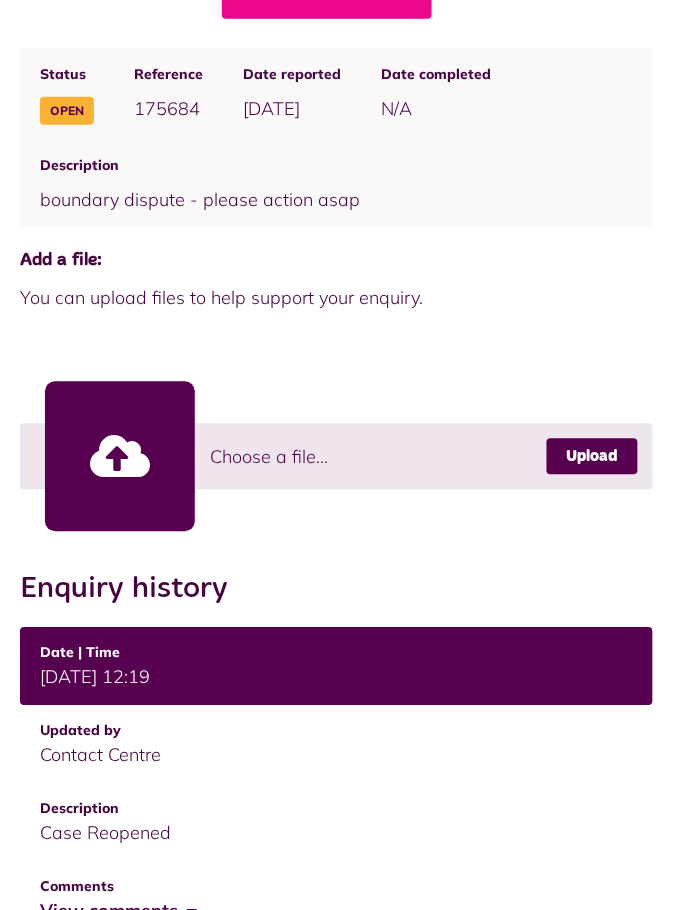 scroll, scrollTop: 0, scrollLeft: 0, axis: both 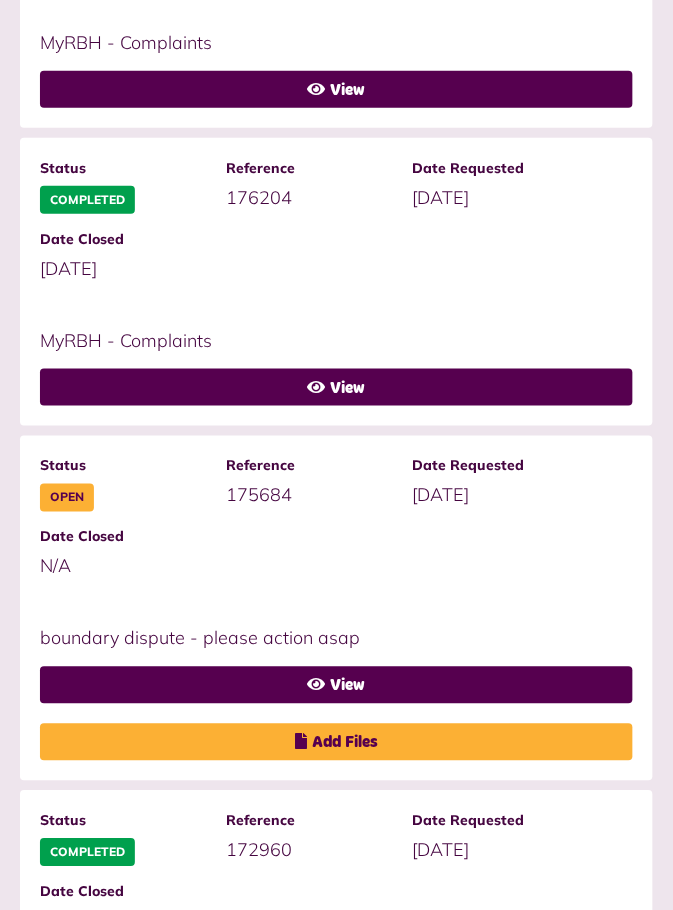 click on "View" at bounding box center (336, 387) 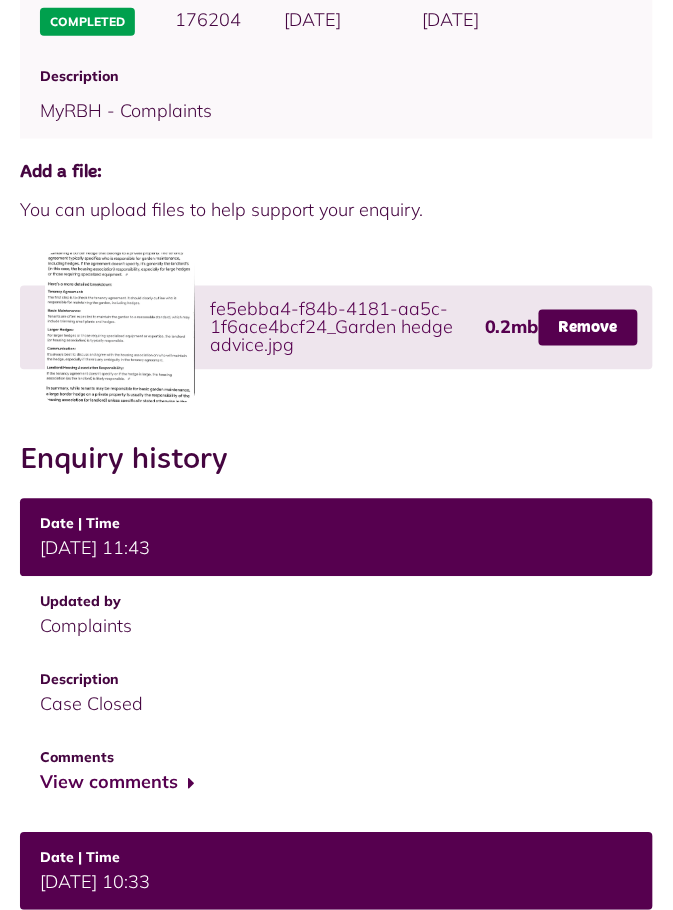 scroll, scrollTop: 266, scrollLeft: 0, axis: vertical 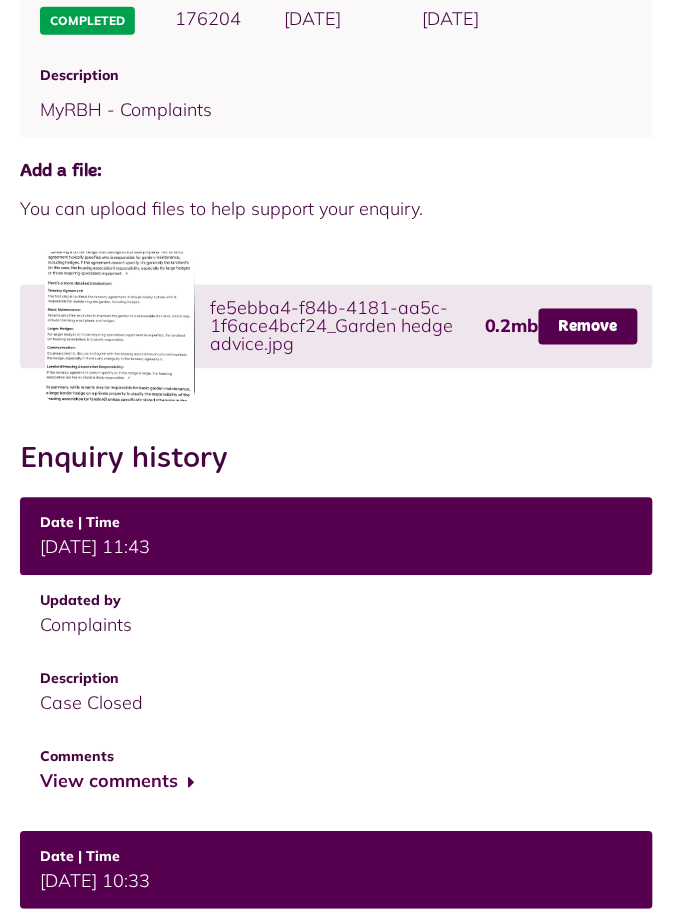 click on "View comments" at bounding box center [117, 782] 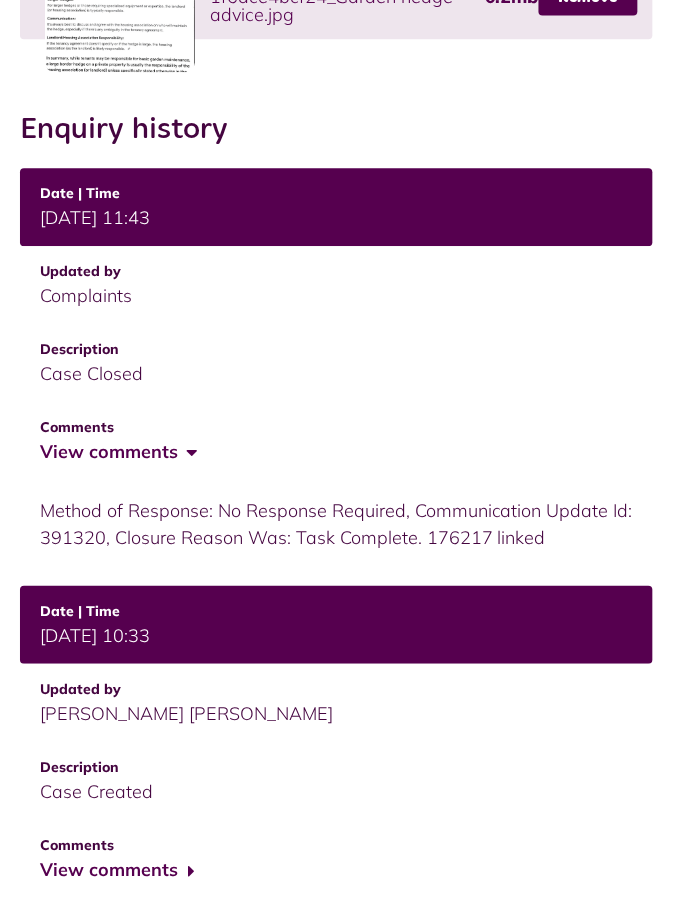 scroll, scrollTop: 597, scrollLeft: 0, axis: vertical 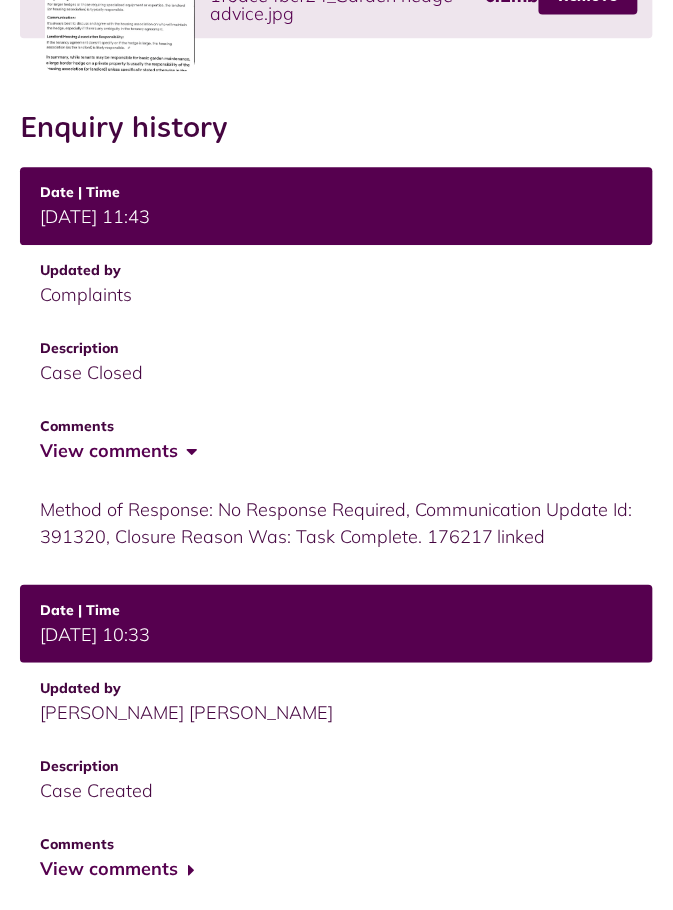 click on "View comments" at bounding box center [117, 869] 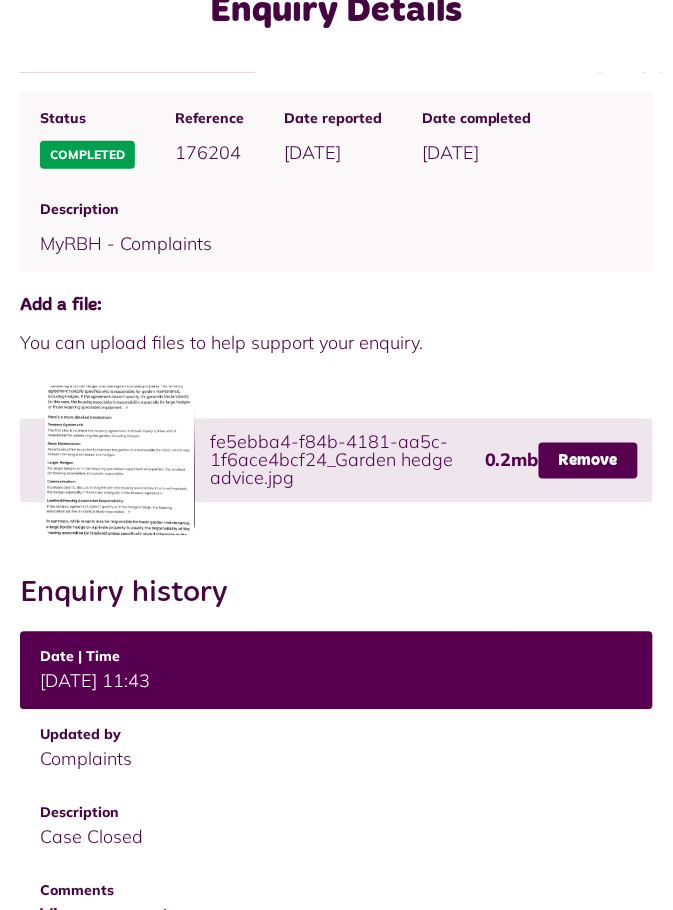 scroll, scrollTop: 0, scrollLeft: 0, axis: both 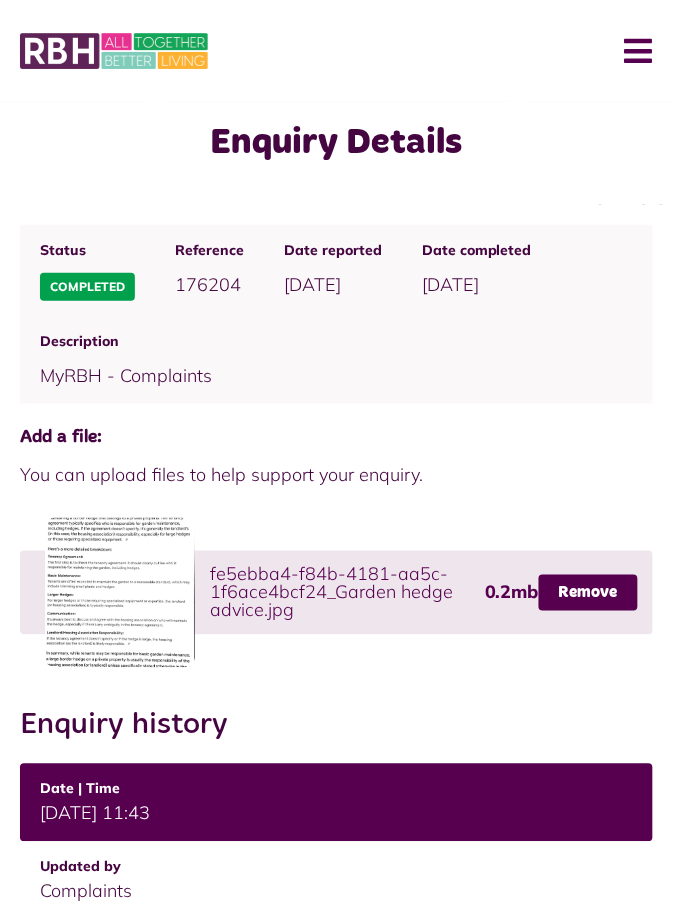 click on "Menu" at bounding box center [631, 51] 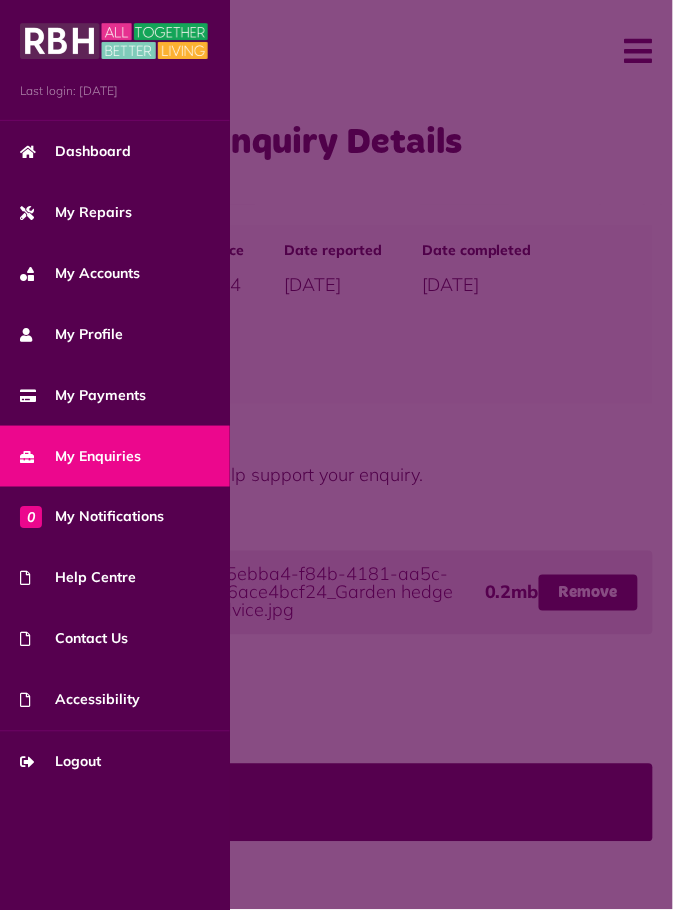 click on "Dashboard" at bounding box center (75, 151) 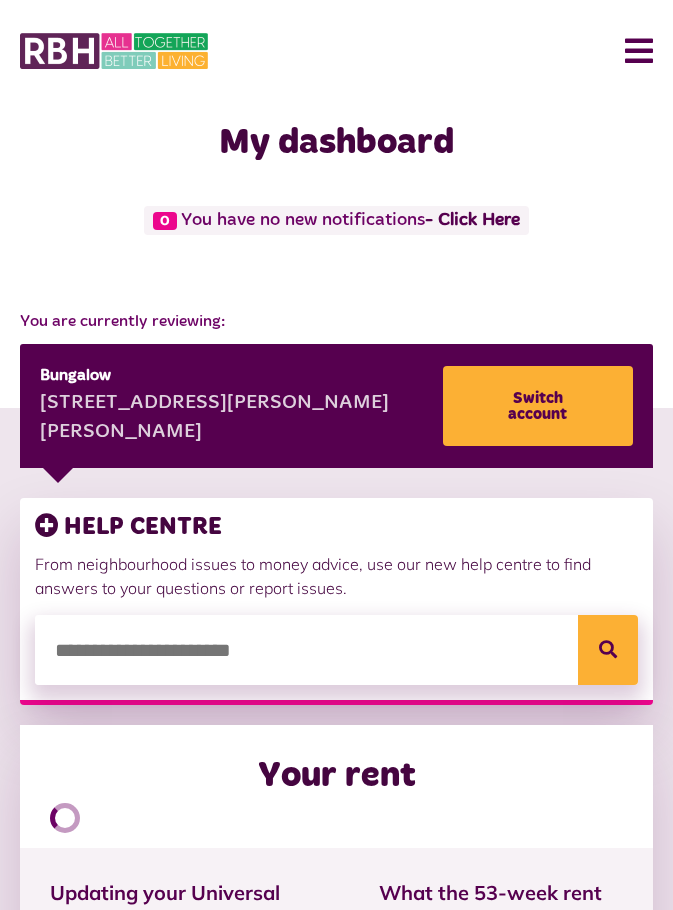 scroll, scrollTop: 0, scrollLeft: 0, axis: both 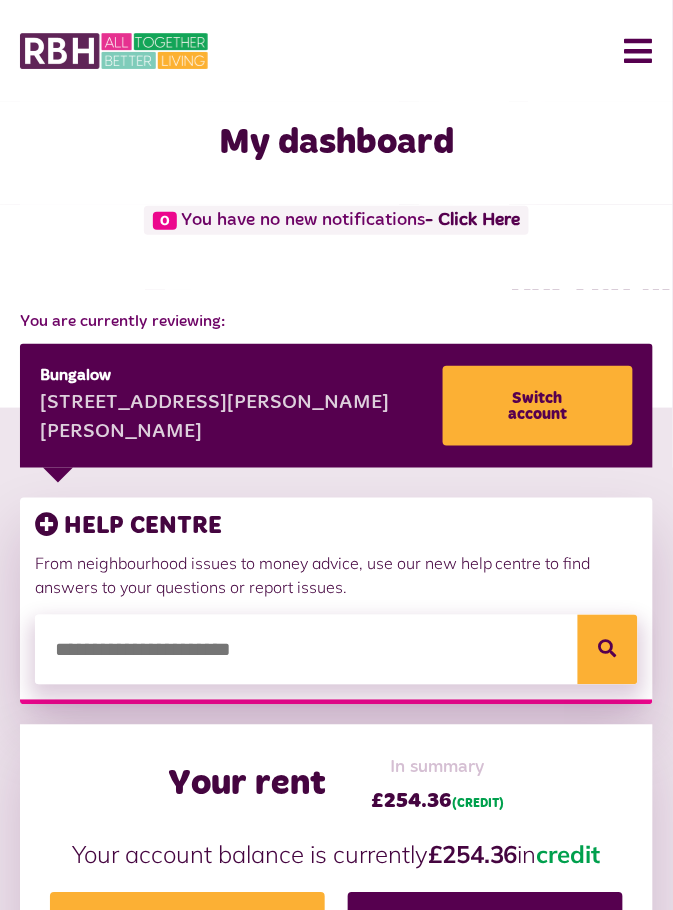 click on "- Click Here" at bounding box center [472, 220] 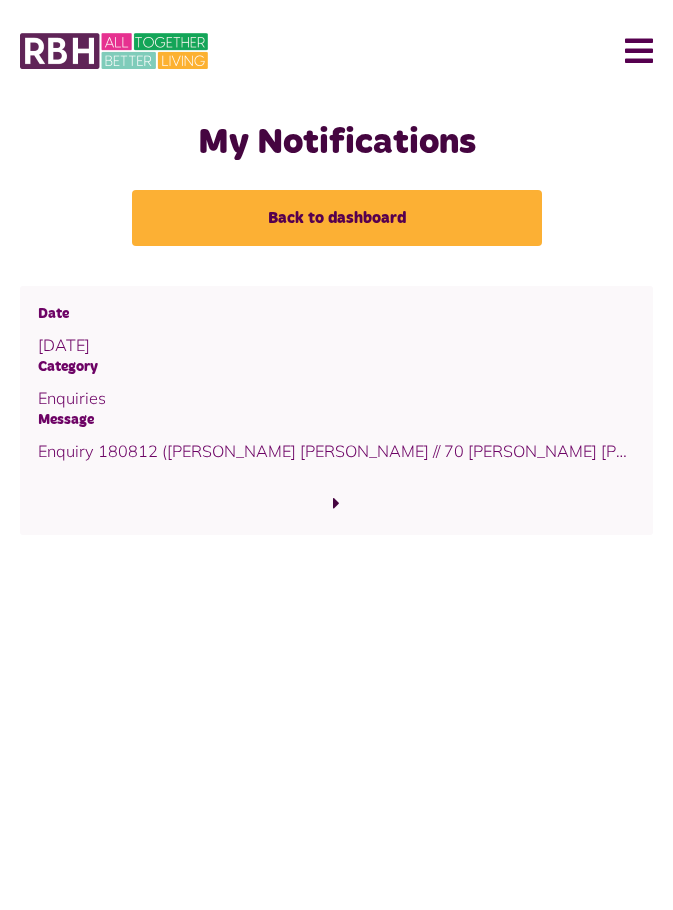 scroll, scrollTop: 0, scrollLeft: 0, axis: both 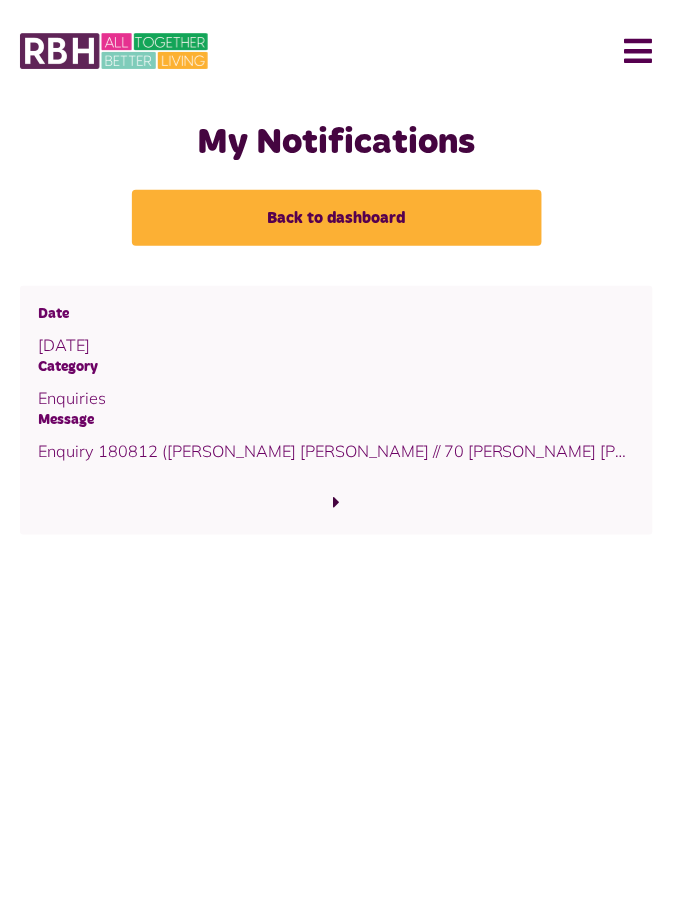 click at bounding box center (336, 503) 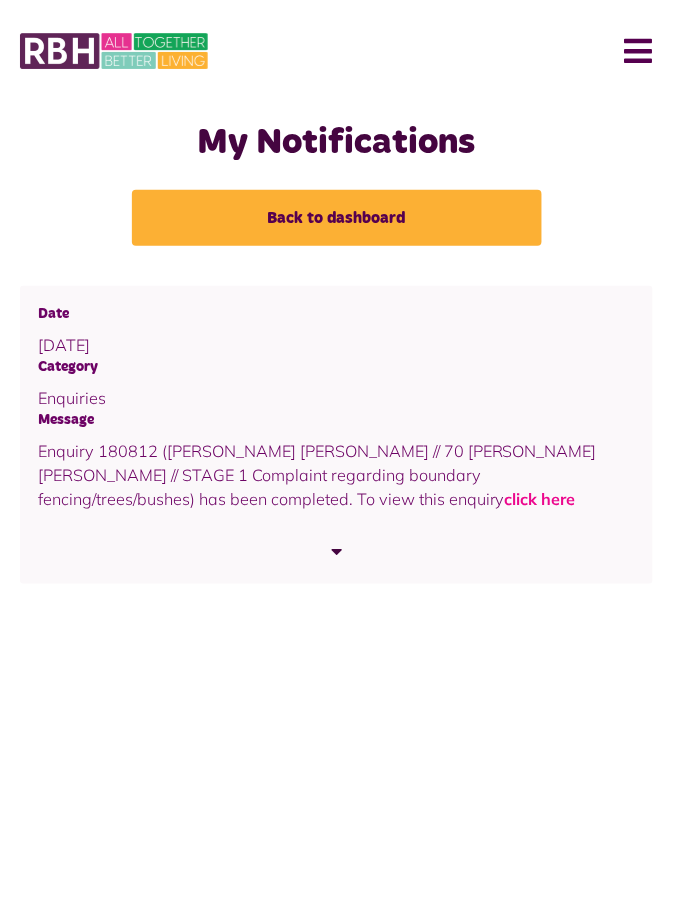 click on "click here" at bounding box center [540, 500] 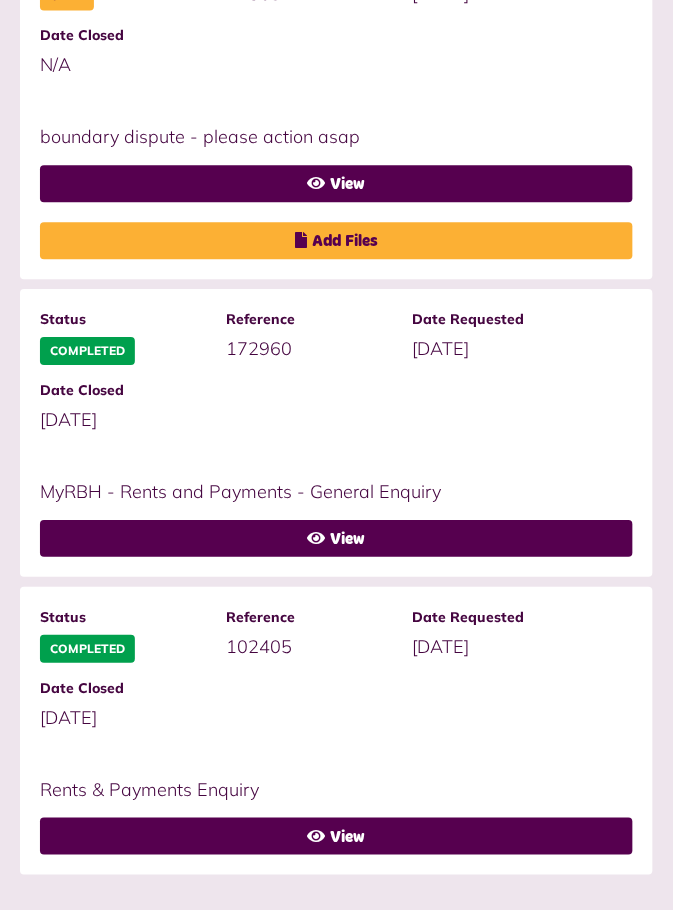 scroll, scrollTop: 1565, scrollLeft: 0, axis: vertical 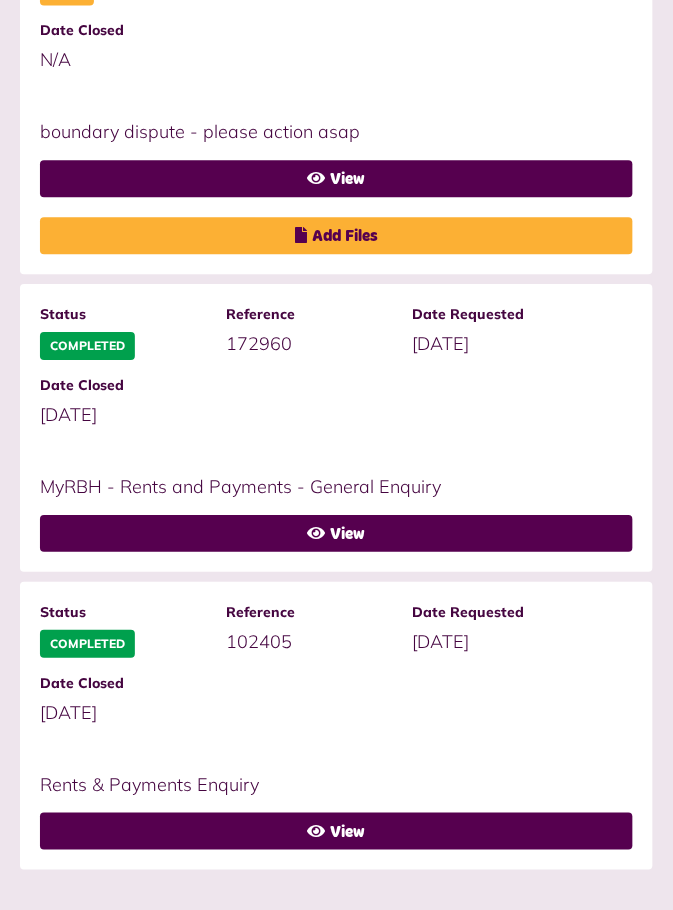 click on "Next" at bounding box center (606, 925) 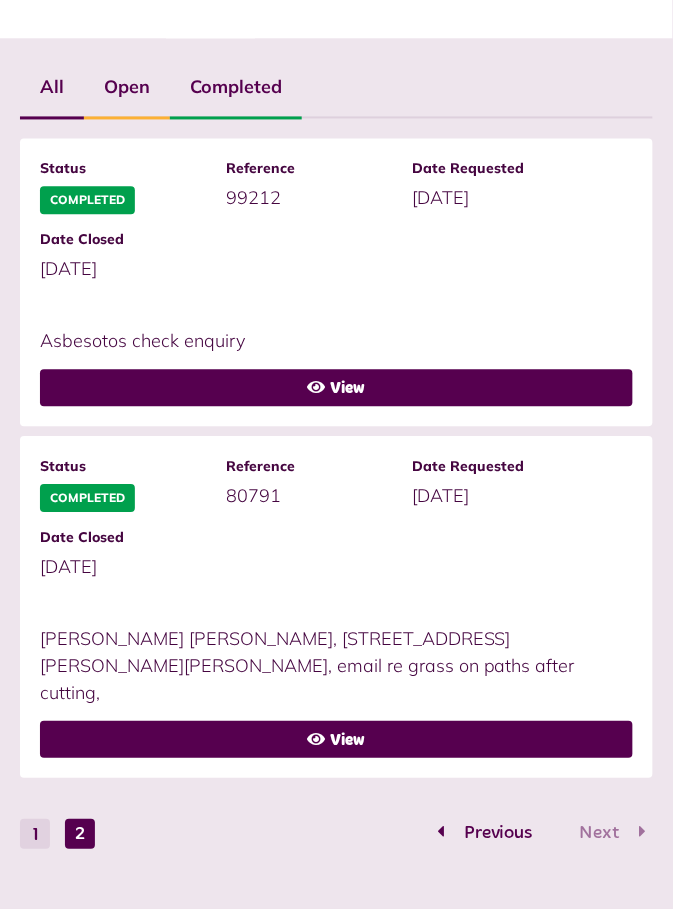 scroll, scrollTop: 312, scrollLeft: 0, axis: vertical 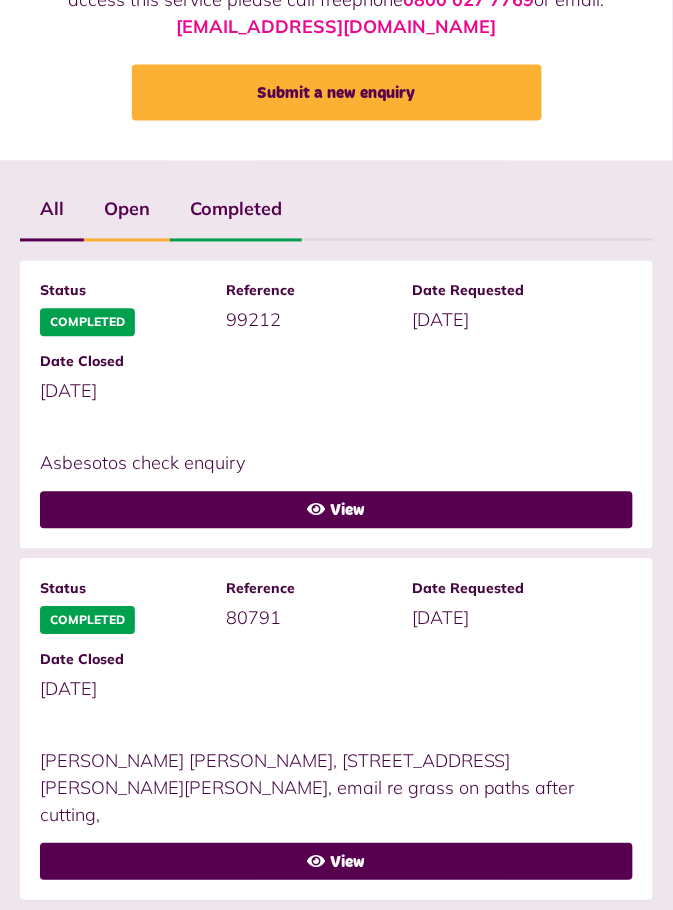 click on "Previous" at bounding box center [492, 956] 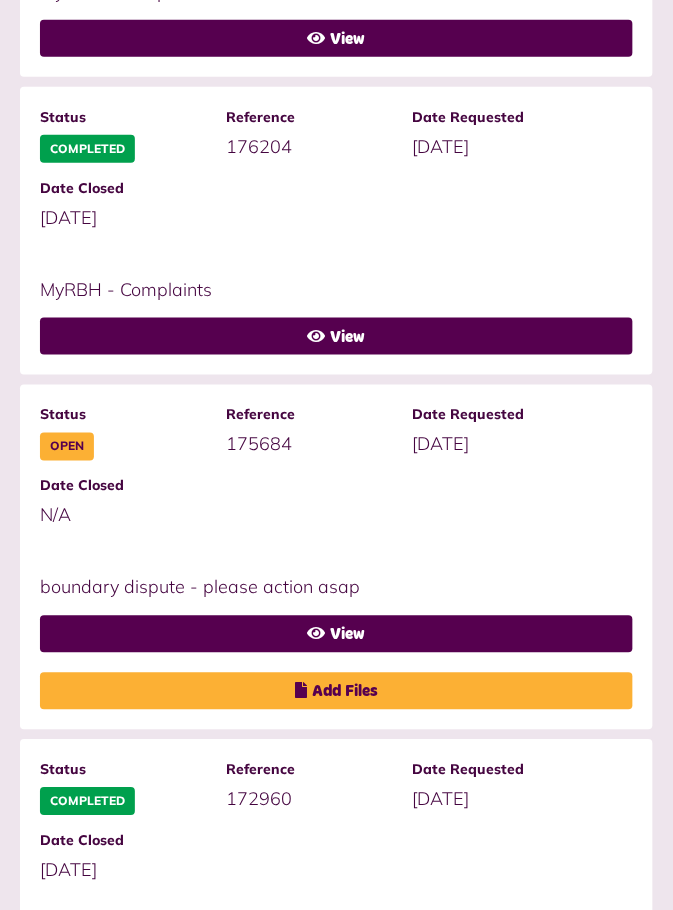 scroll, scrollTop: 1108, scrollLeft: 0, axis: vertical 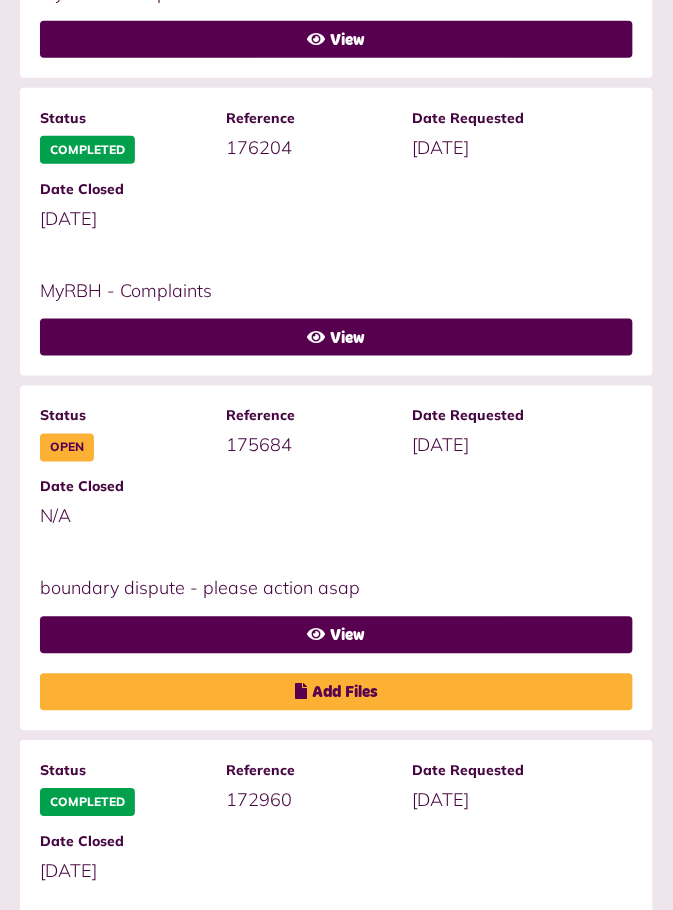 click on "View" at bounding box center [336, 635] 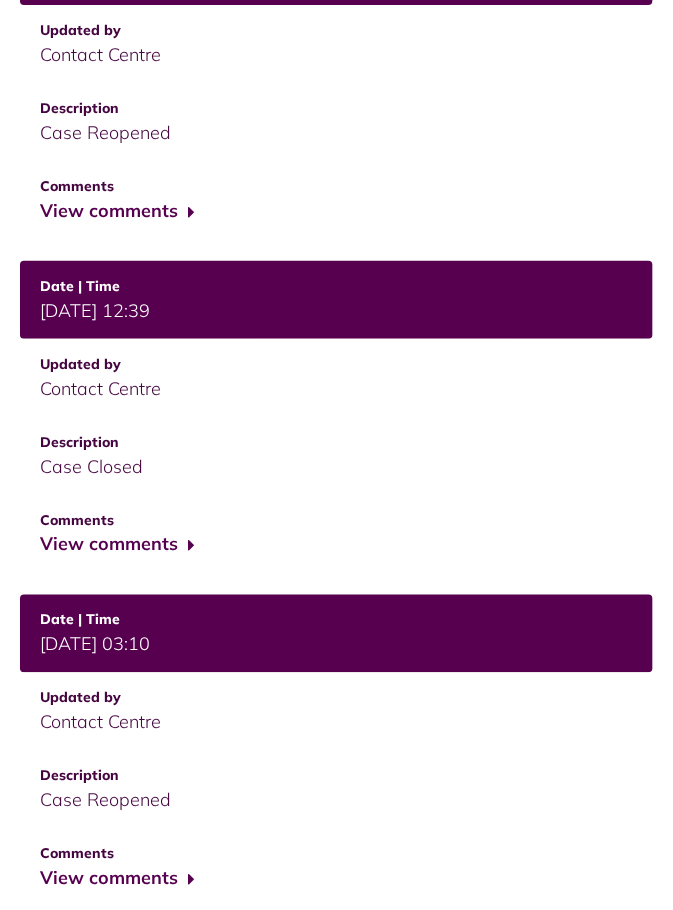 scroll, scrollTop: 953, scrollLeft: 0, axis: vertical 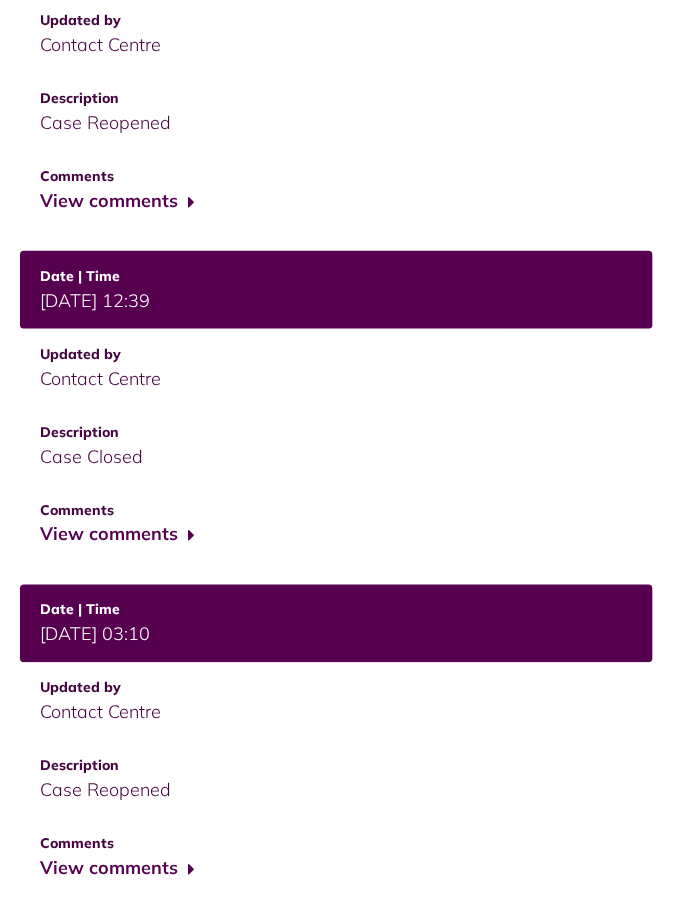 click on "View comments" at bounding box center (117, 869) 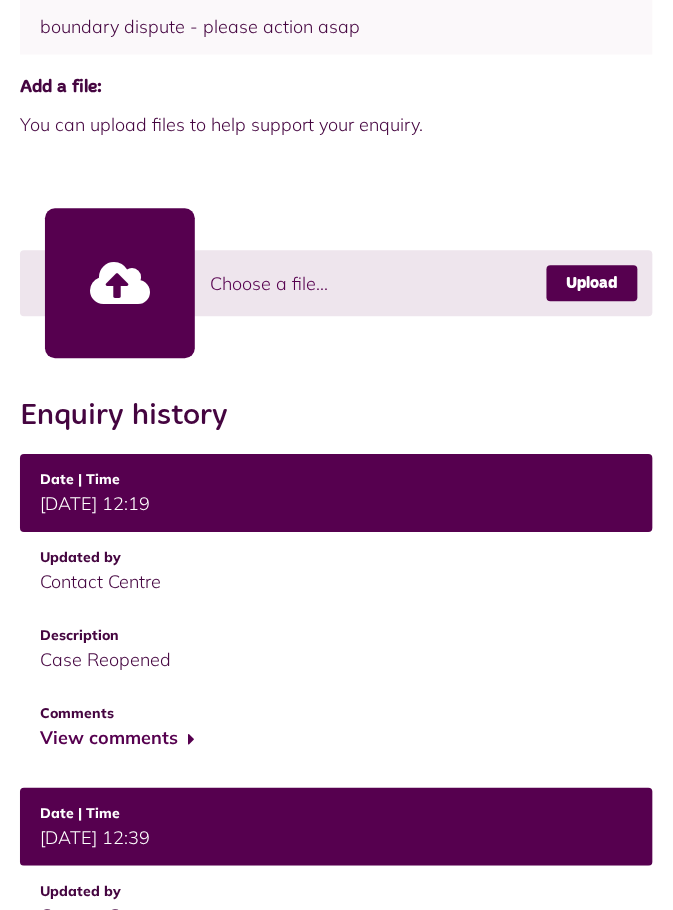scroll, scrollTop: 395, scrollLeft: 0, axis: vertical 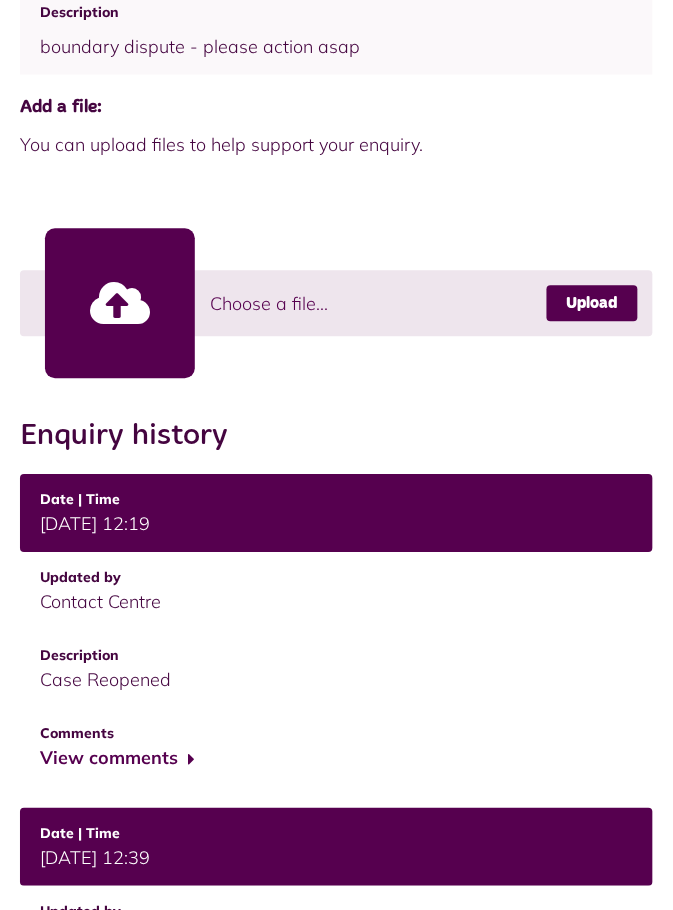 click on "View comments" at bounding box center (117, 759) 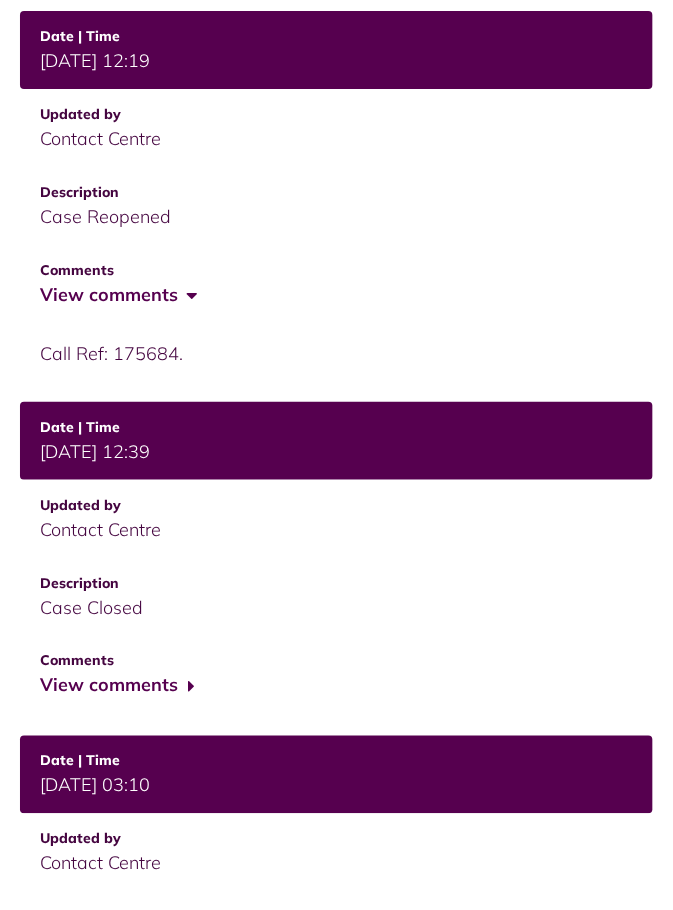scroll, scrollTop: 777, scrollLeft: 0, axis: vertical 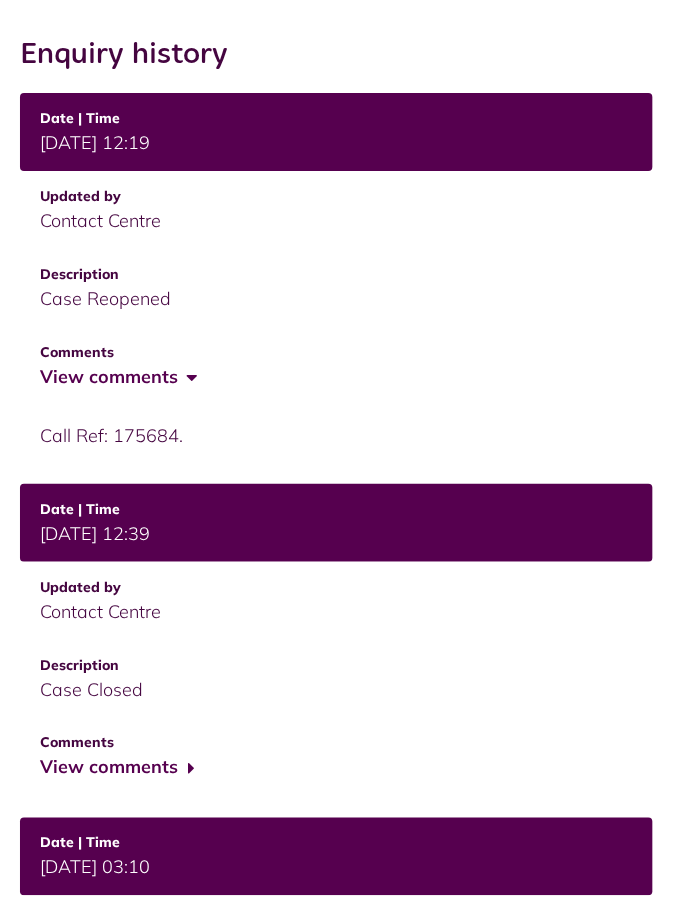 click on "View comments" at bounding box center (117, 377) 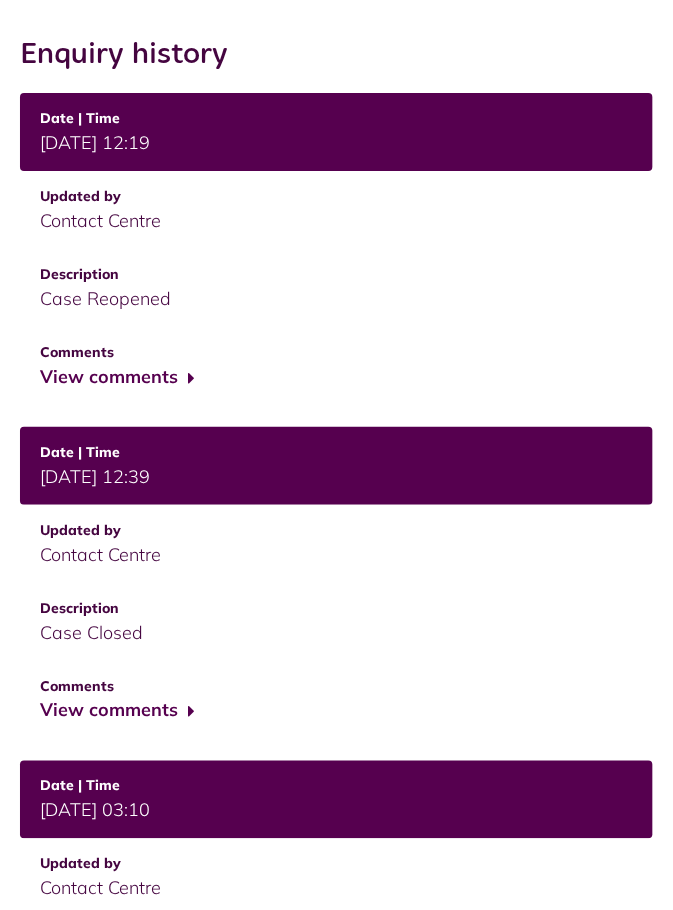 click on "View comments" at bounding box center (336, 377) 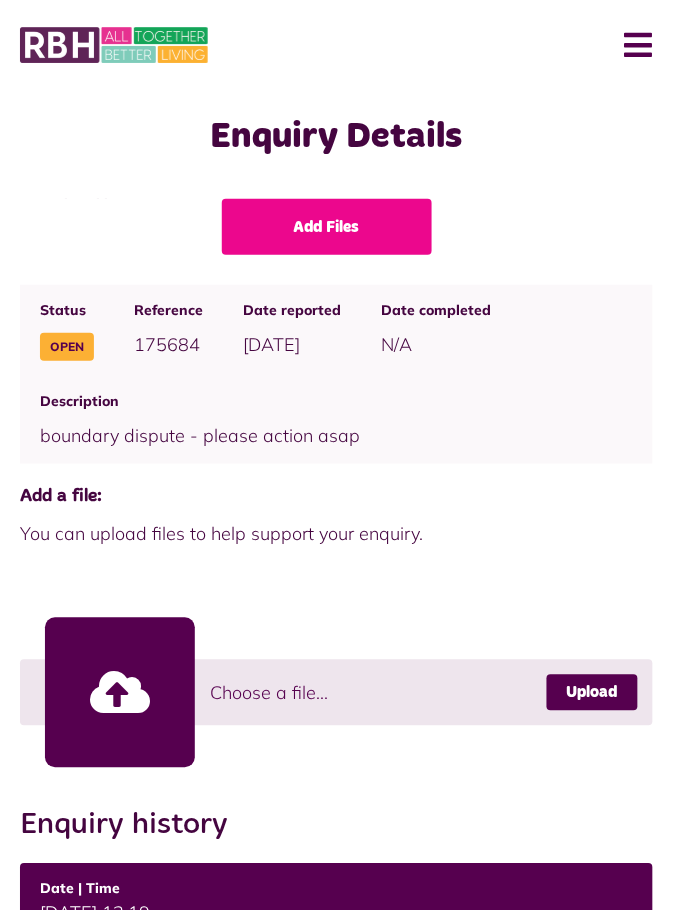 scroll, scrollTop: 0, scrollLeft: 0, axis: both 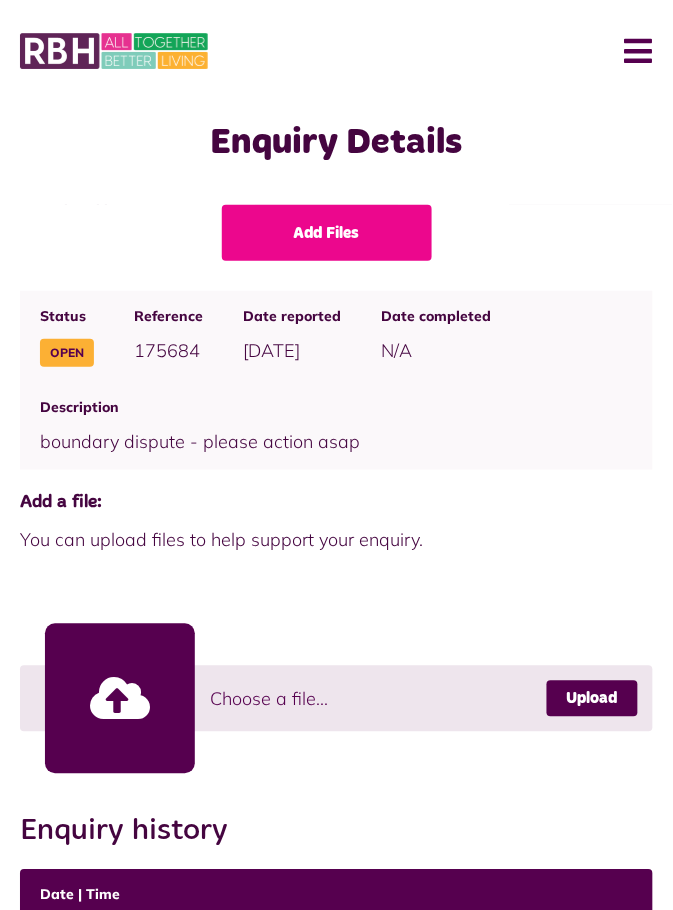 click on "Menu" at bounding box center (631, 51) 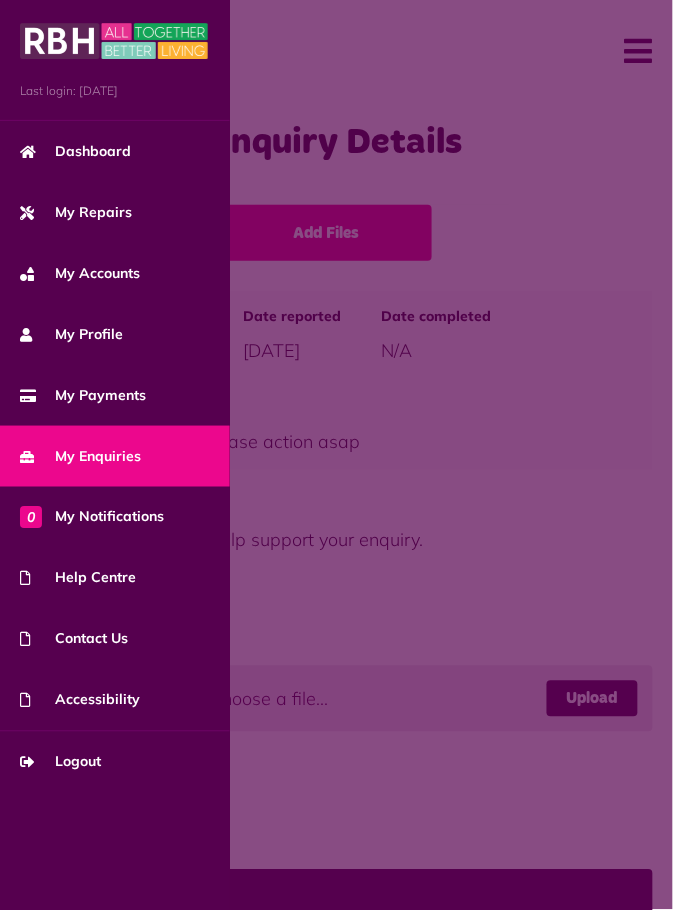 click on "Logout" at bounding box center [60, 762] 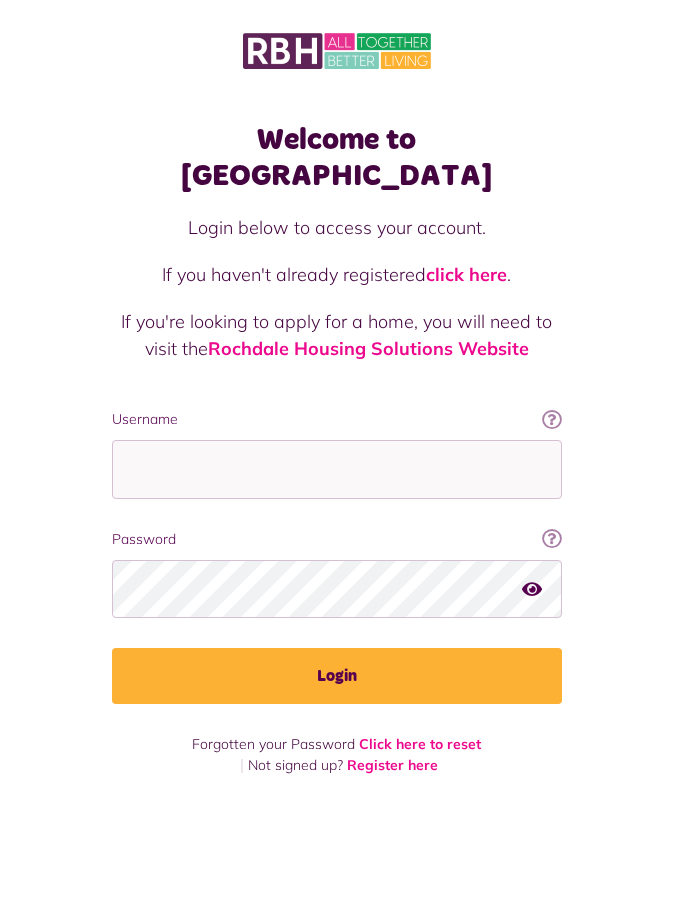 scroll, scrollTop: 0, scrollLeft: 0, axis: both 